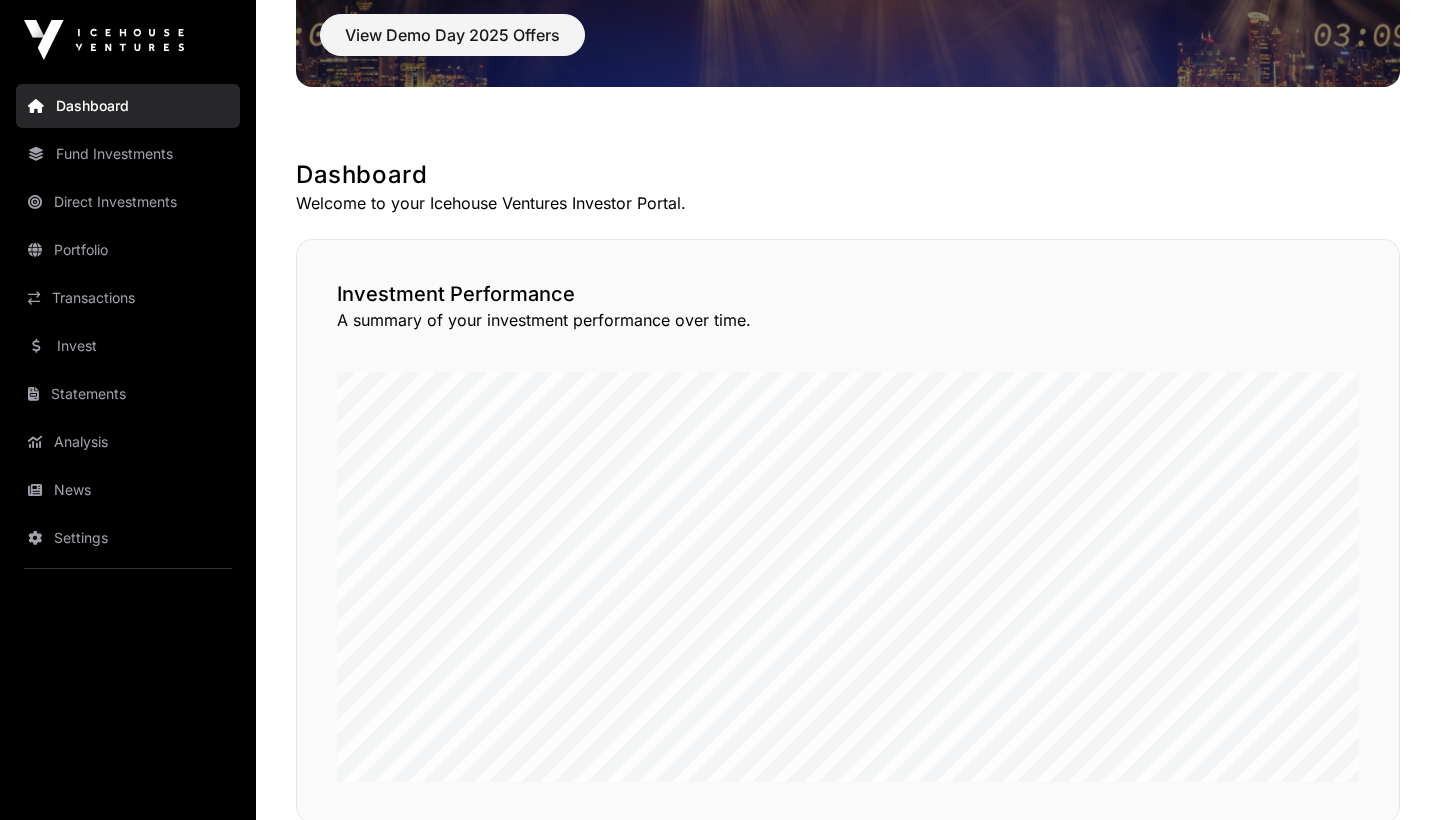 scroll, scrollTop: 221, scrollLeft: 0, axis: vertical 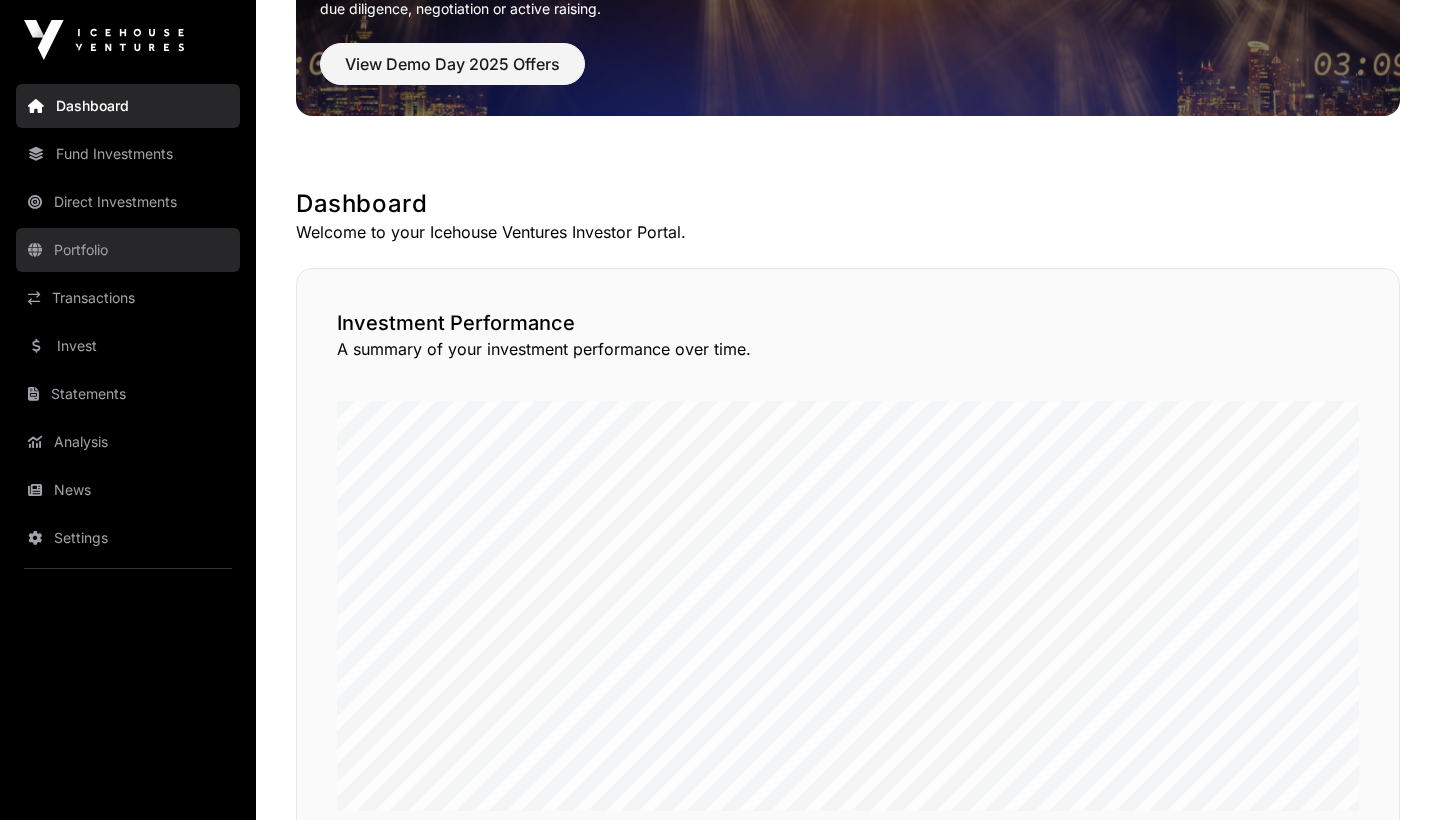 click on "Portfolio" 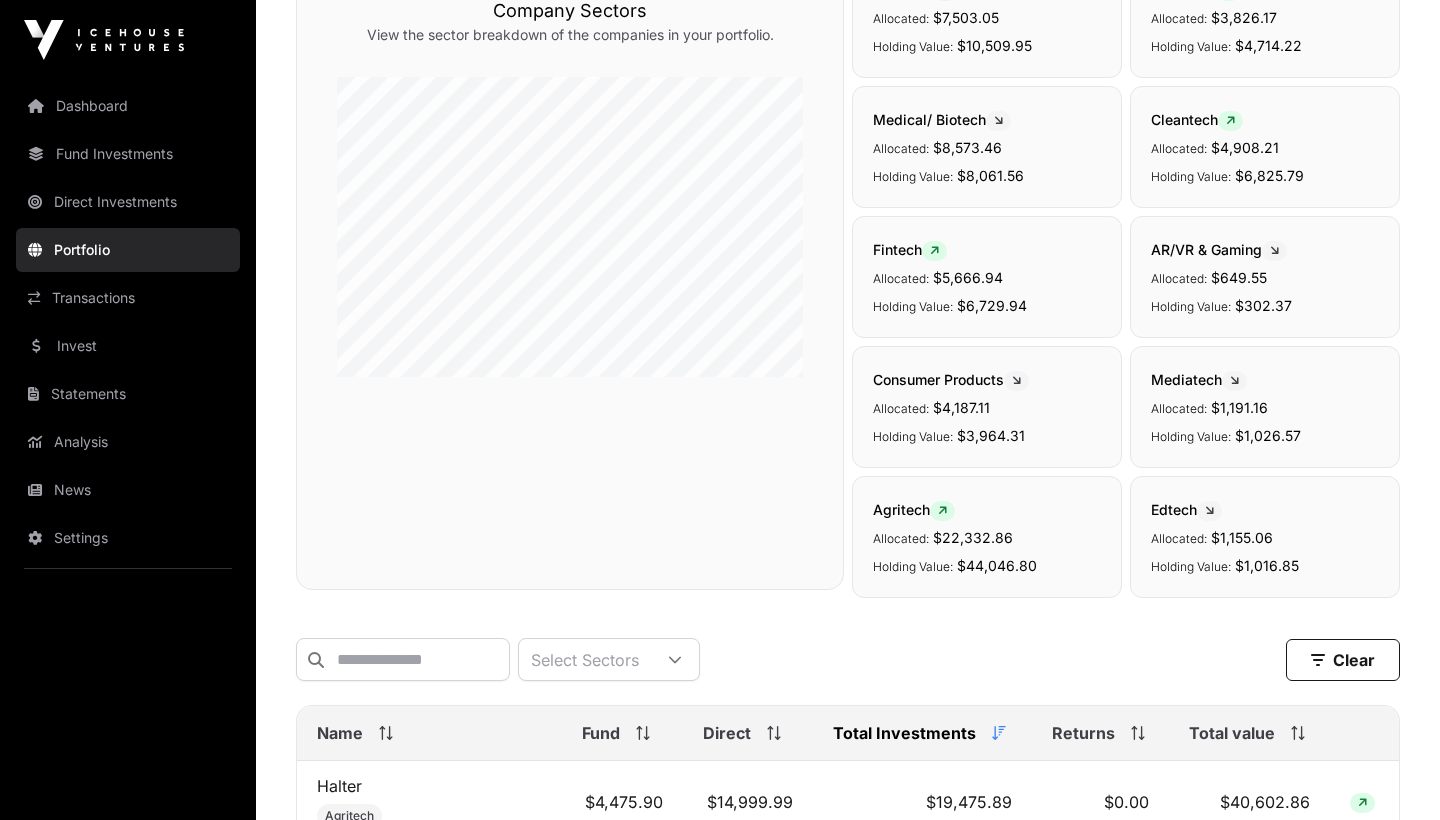 scroll, scrollTop: 0, scrollLeft: 0, axis: both 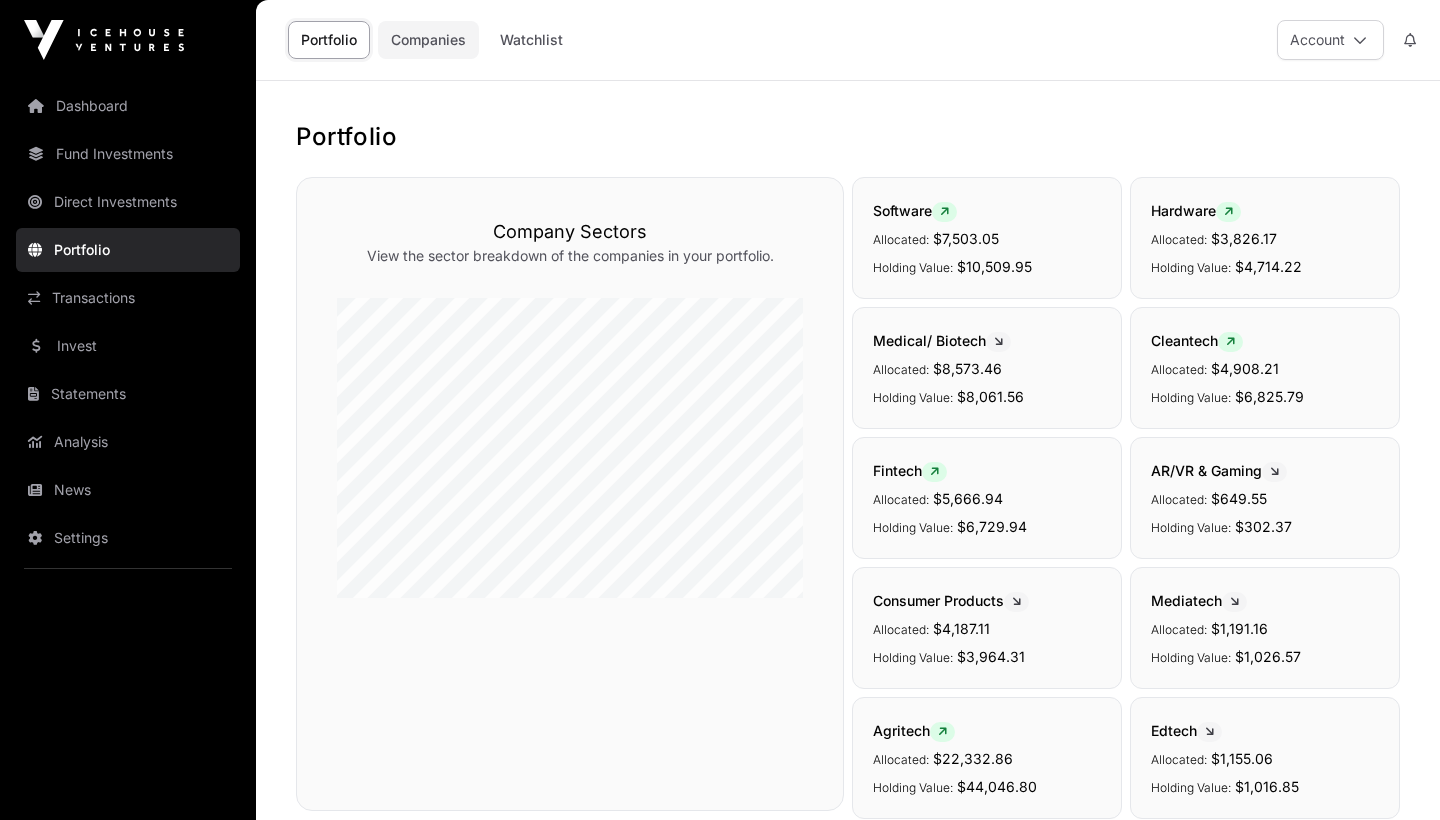 click on "Companies" 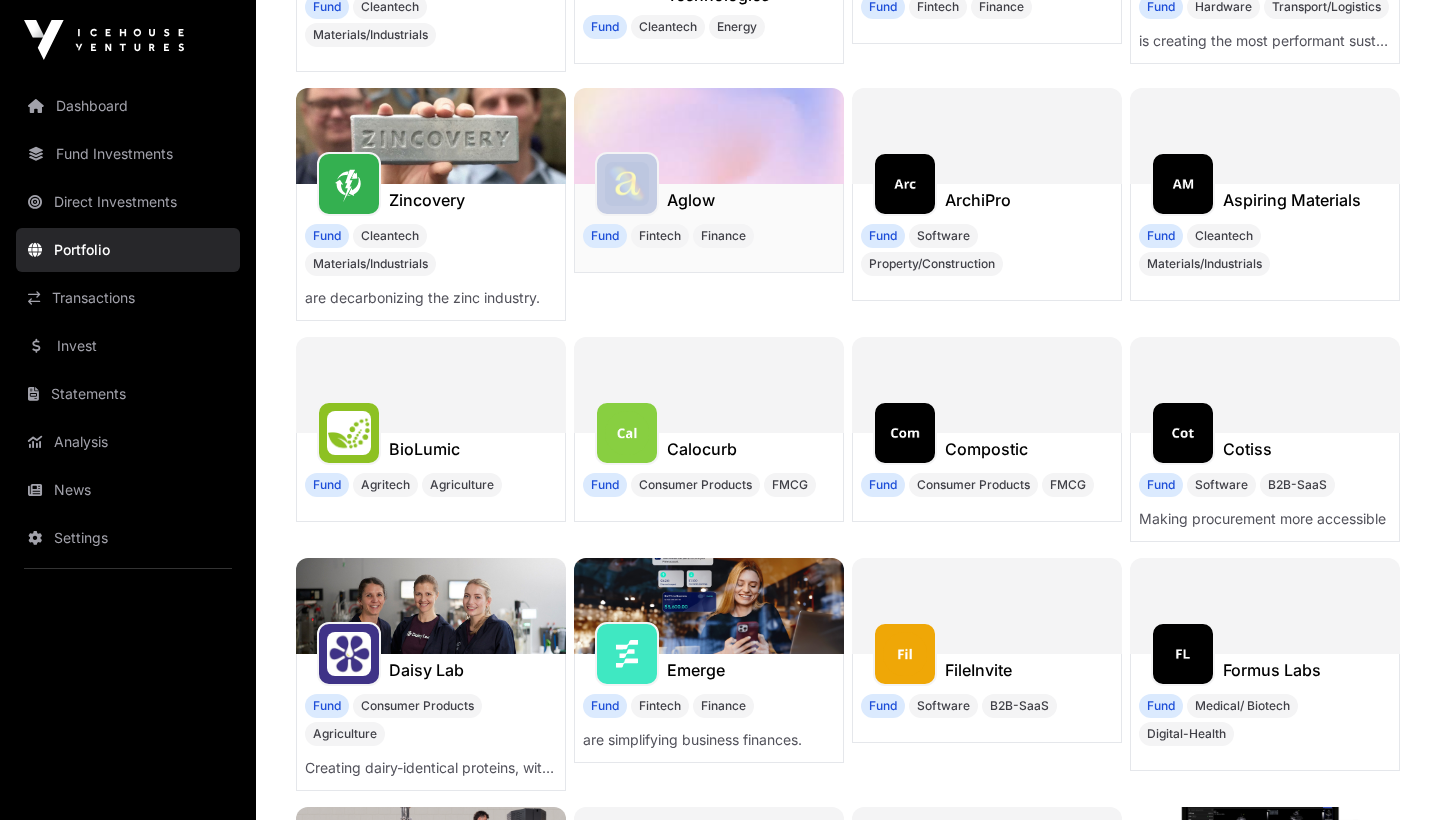 scroll, scrollTop: 685, scrollLeft: 0, axis: vertical 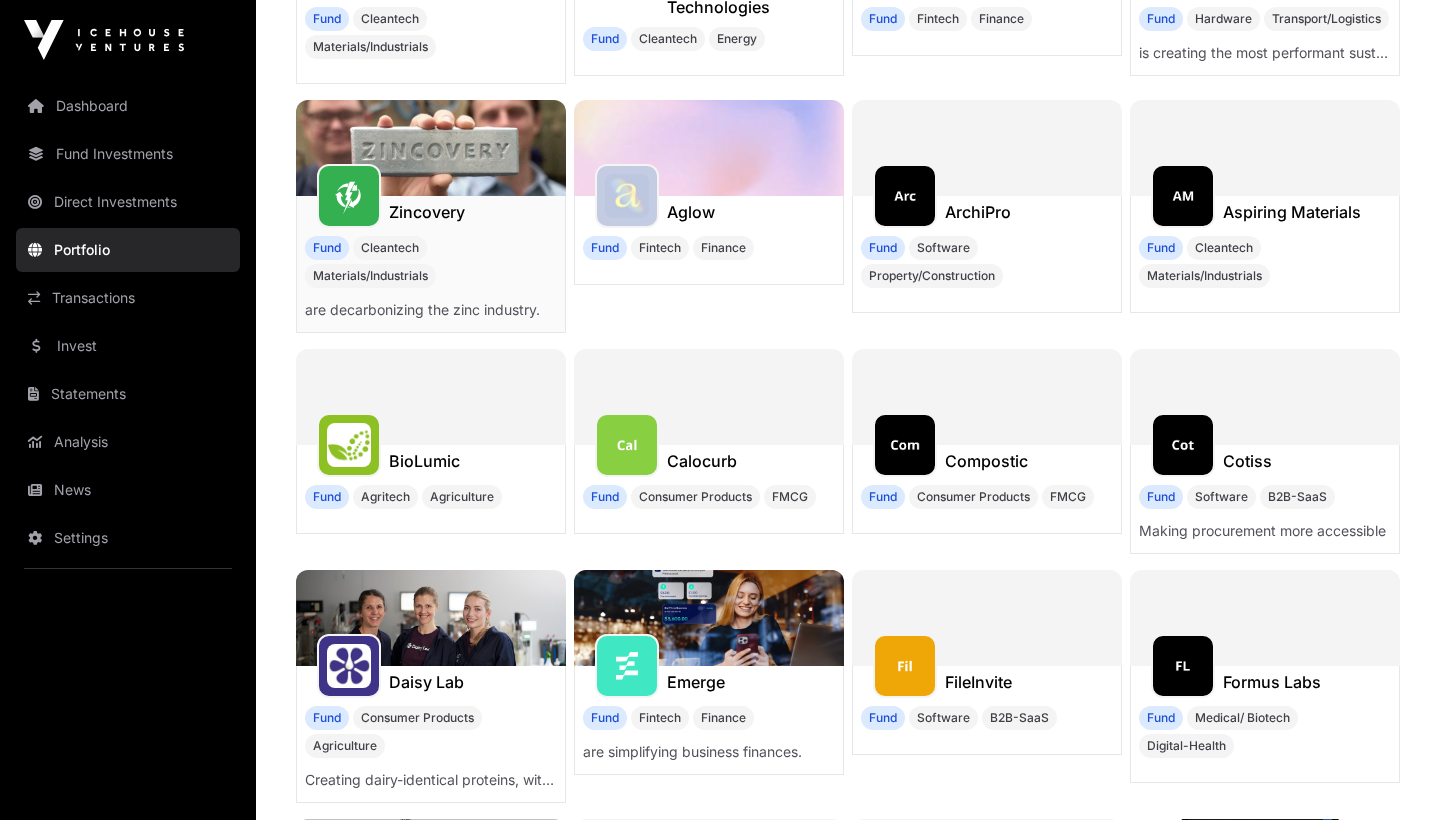 click on "Zincovery" 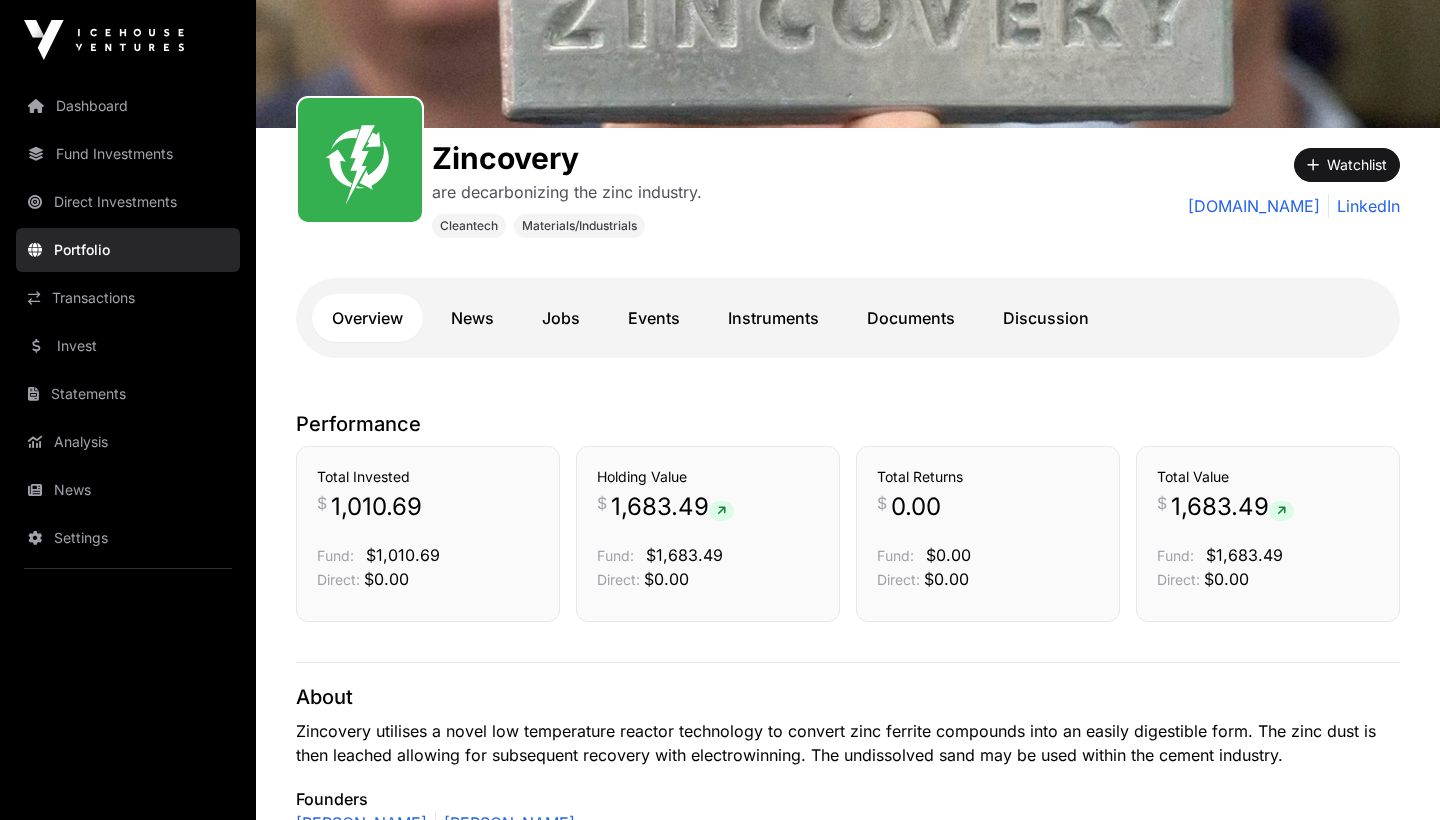 scroll, scrollTop: 308, scrollLeft: 0, axis: vertical 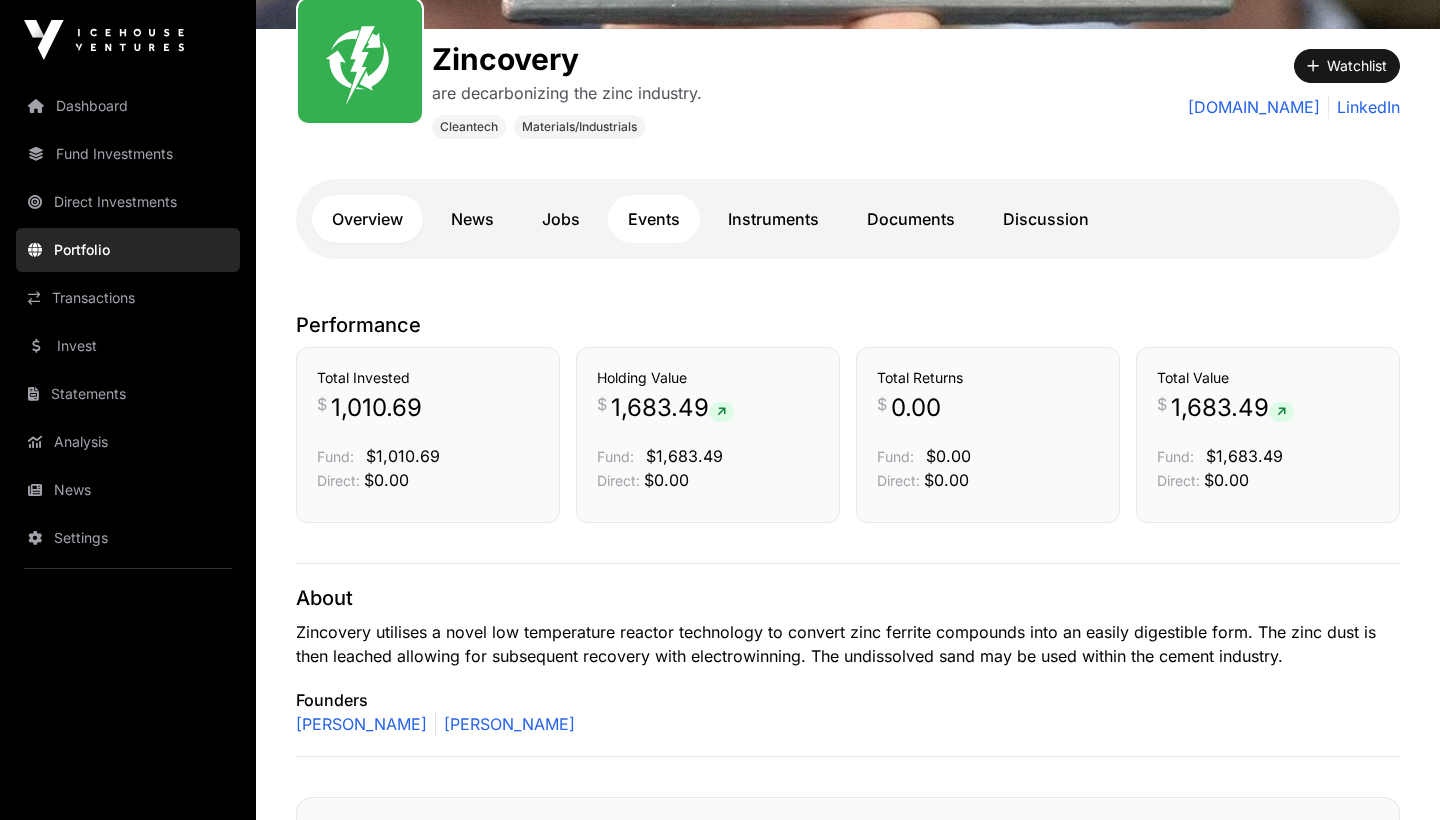 click on "Events" 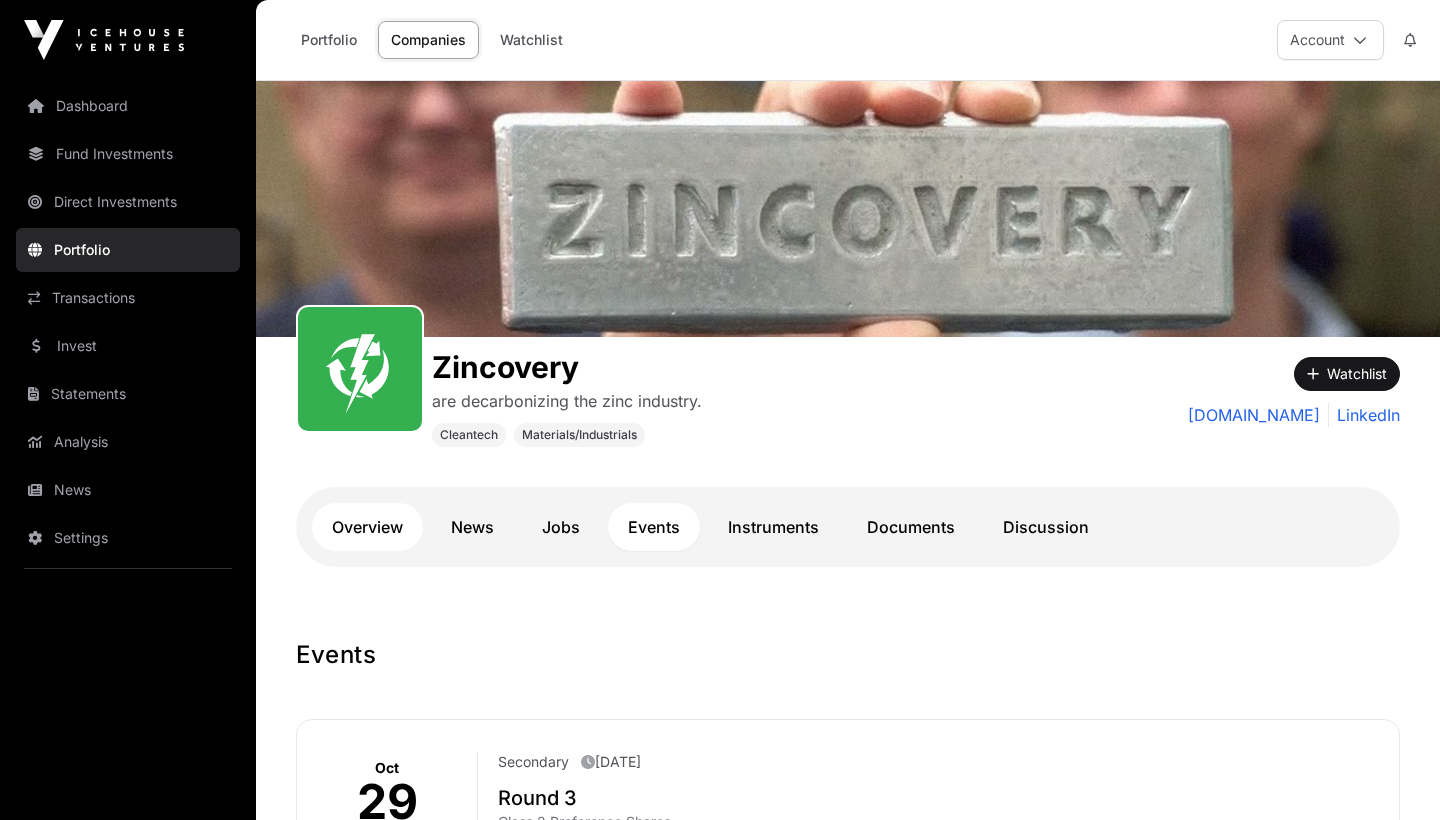 scroll, scrollTop: 0, scrollLeft: 0, axis: both 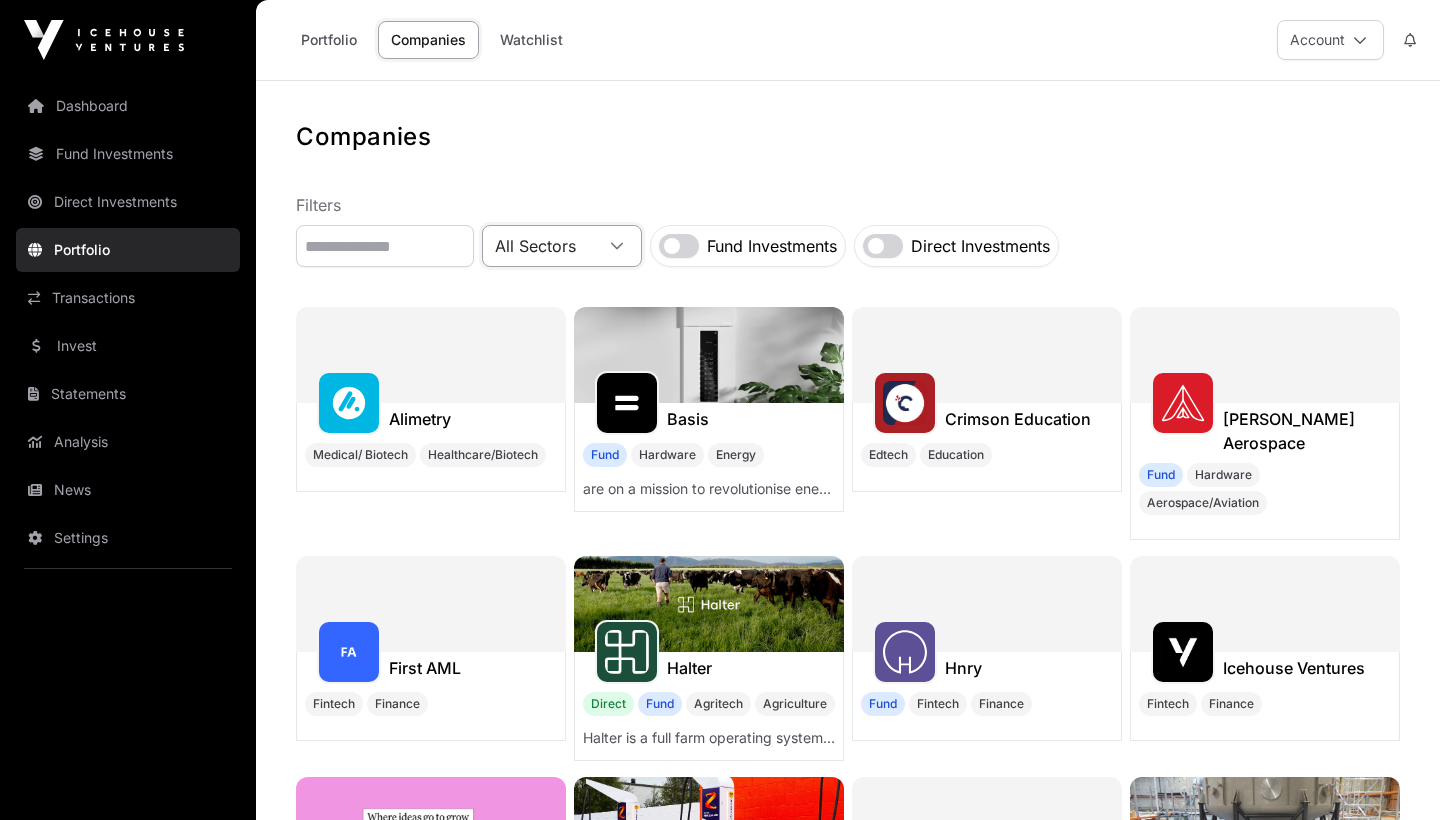 click on "All Sectors" 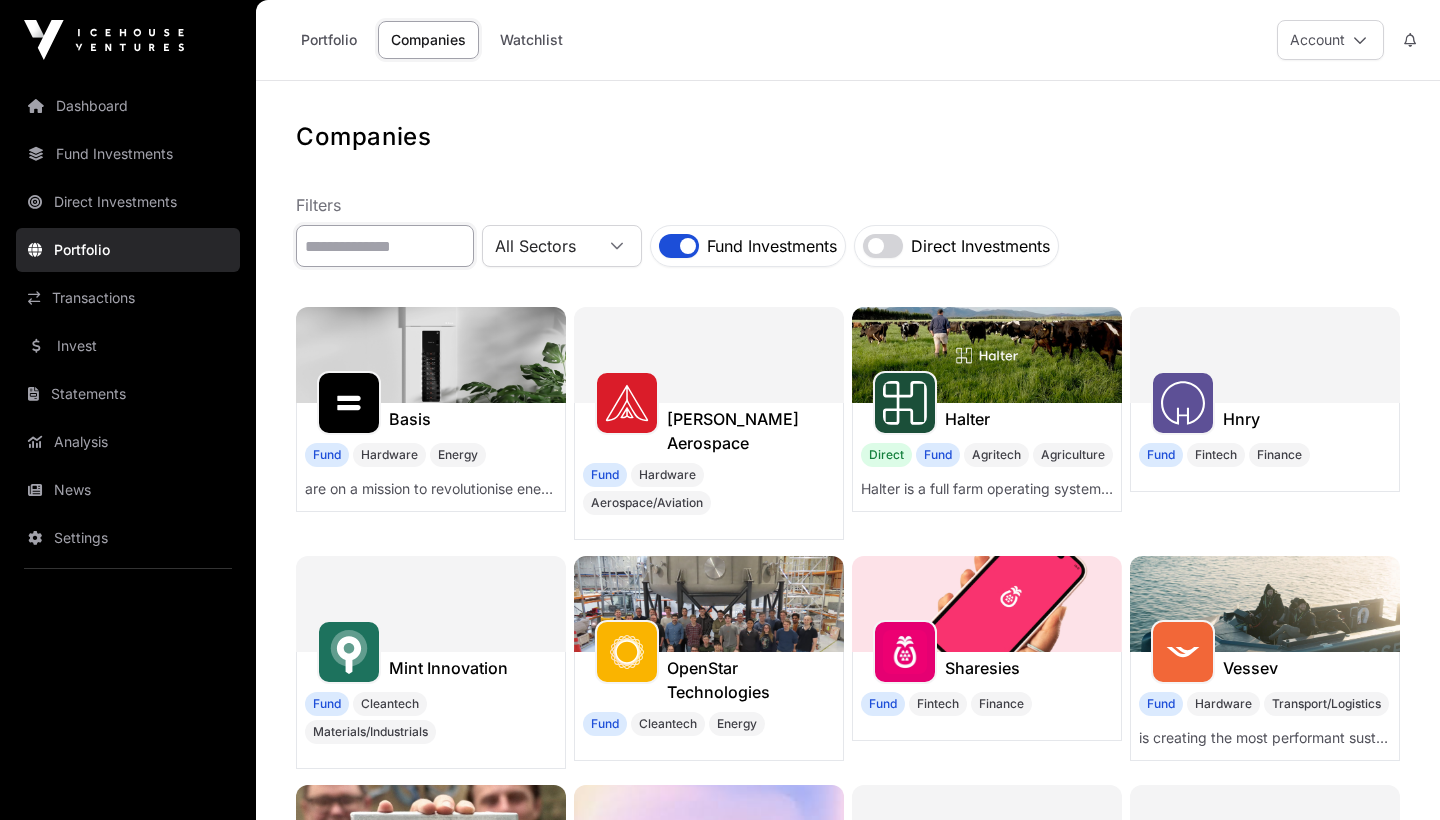 click 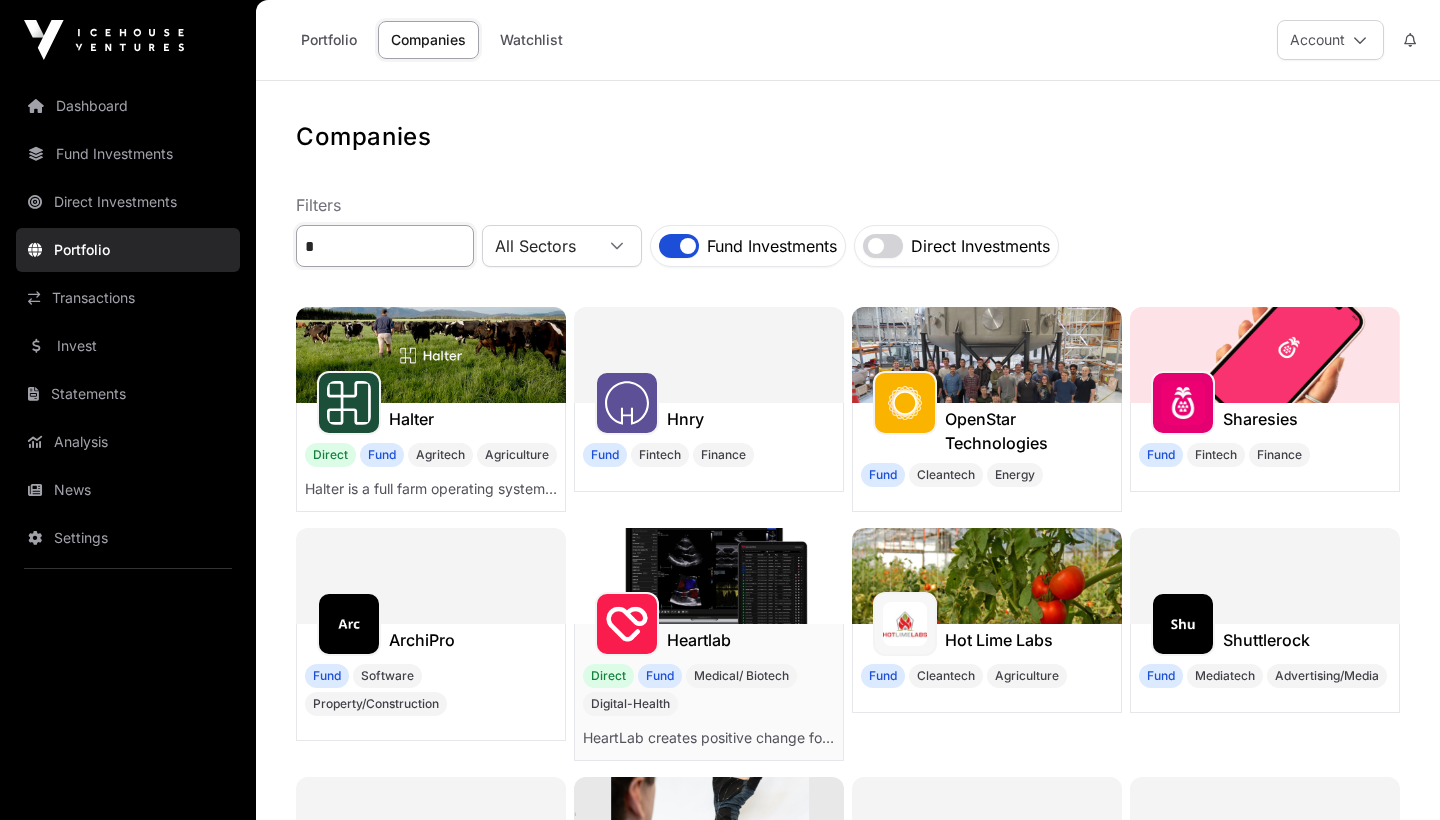 type on "*" 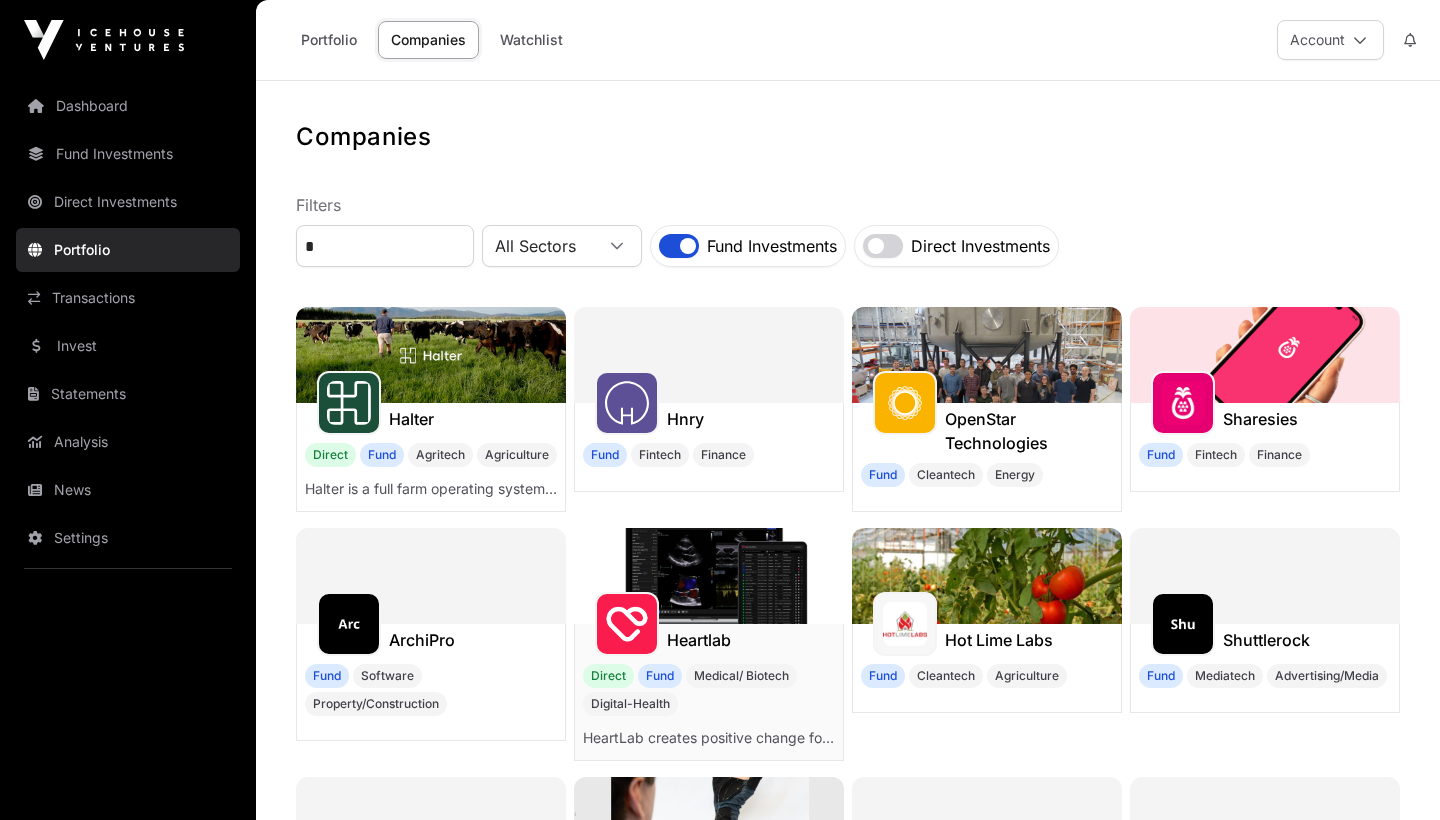 click on "Heartlab" 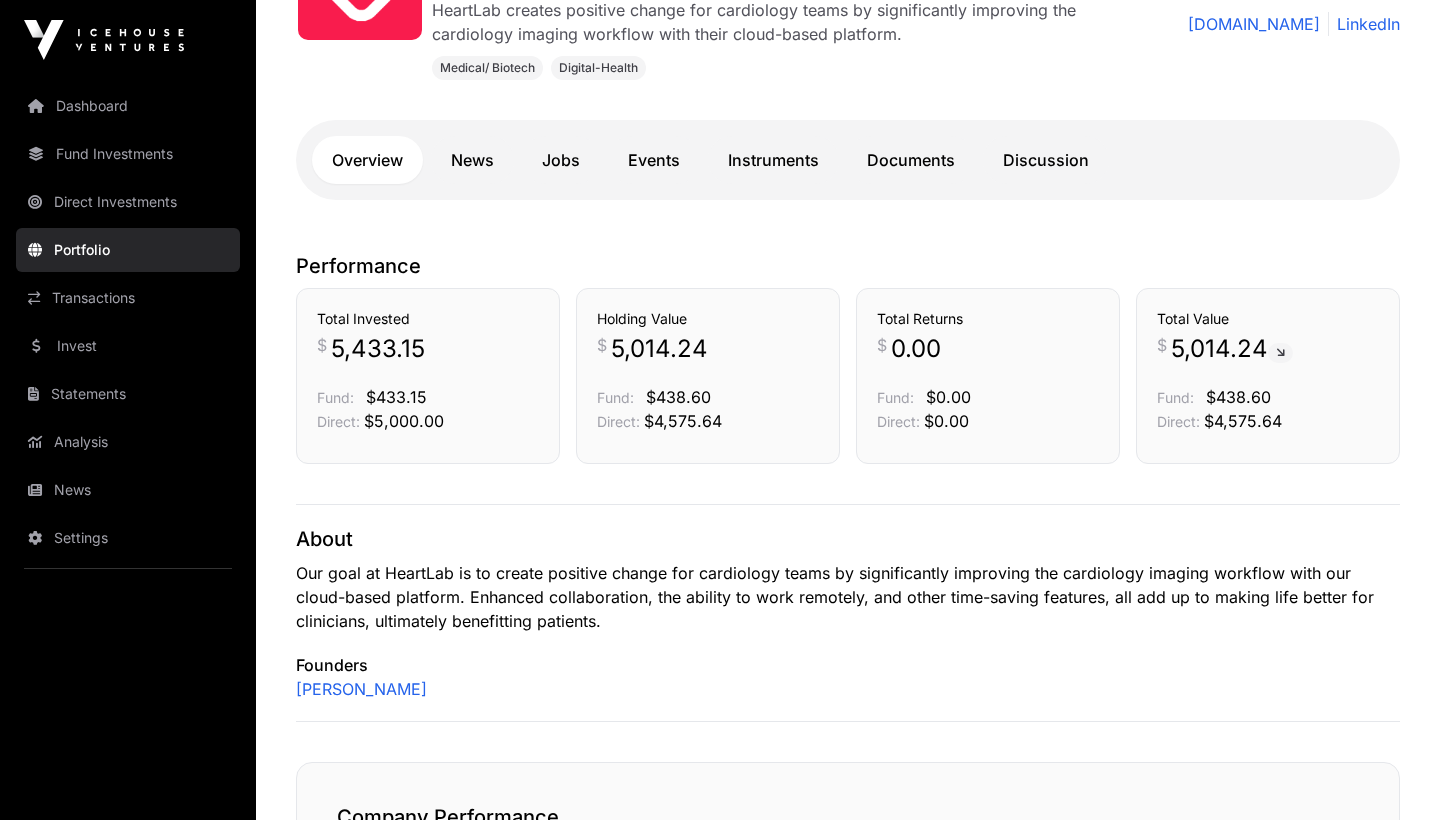scroll, scrollTop: 409, scrollLeft: 0, axis: vertical 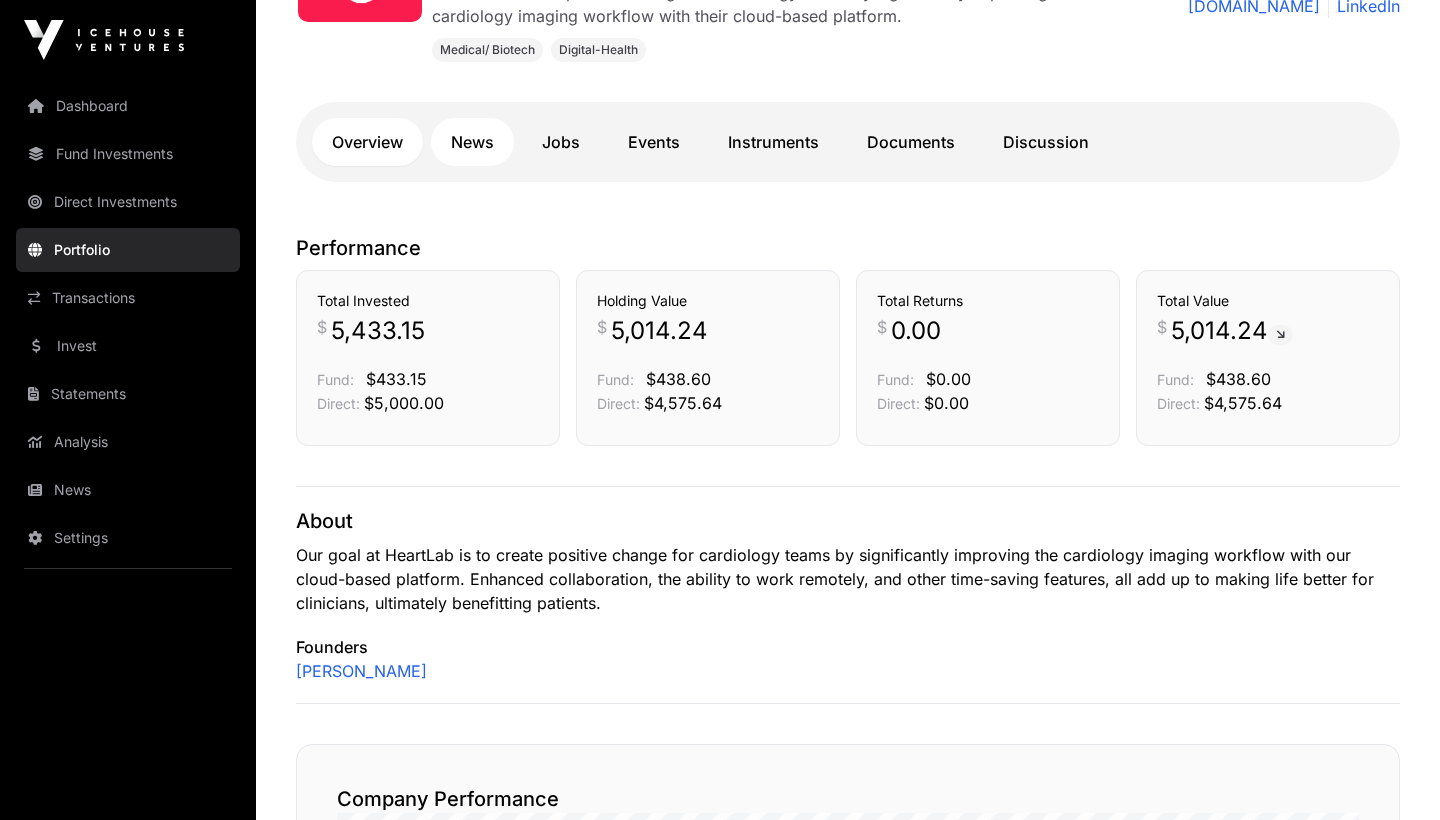 click on "News" 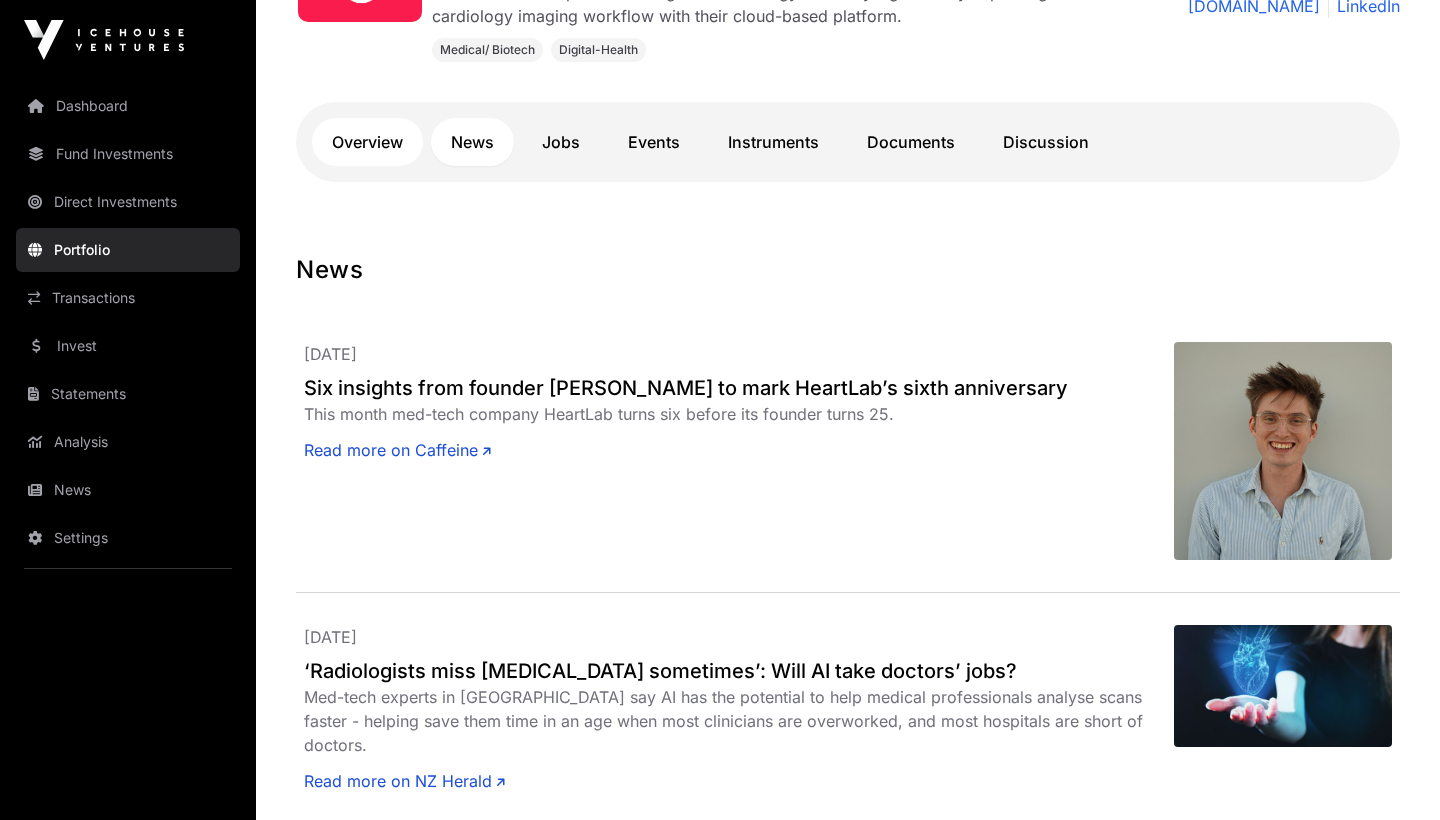 click on "Overview" 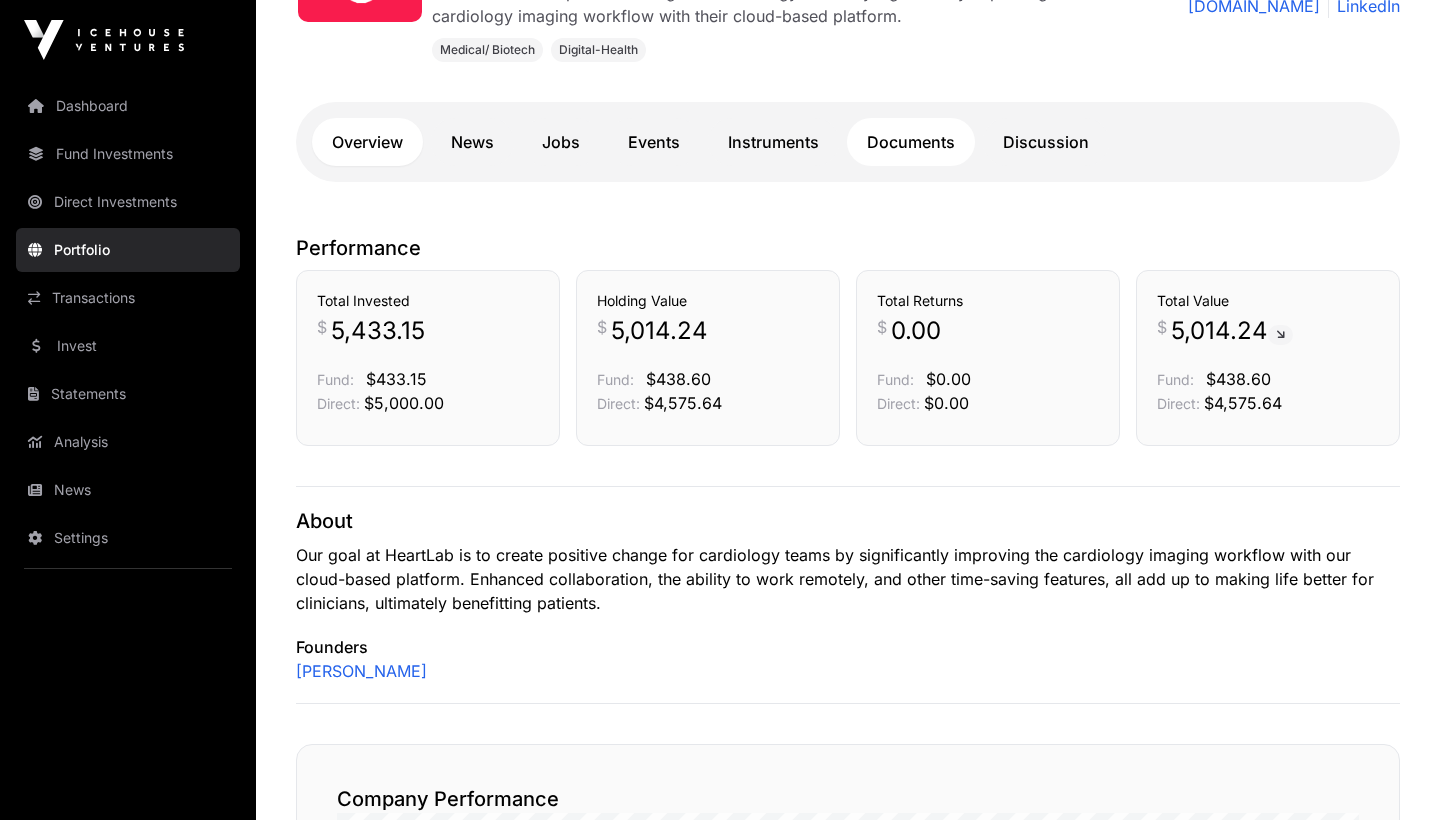 click on "Documents" 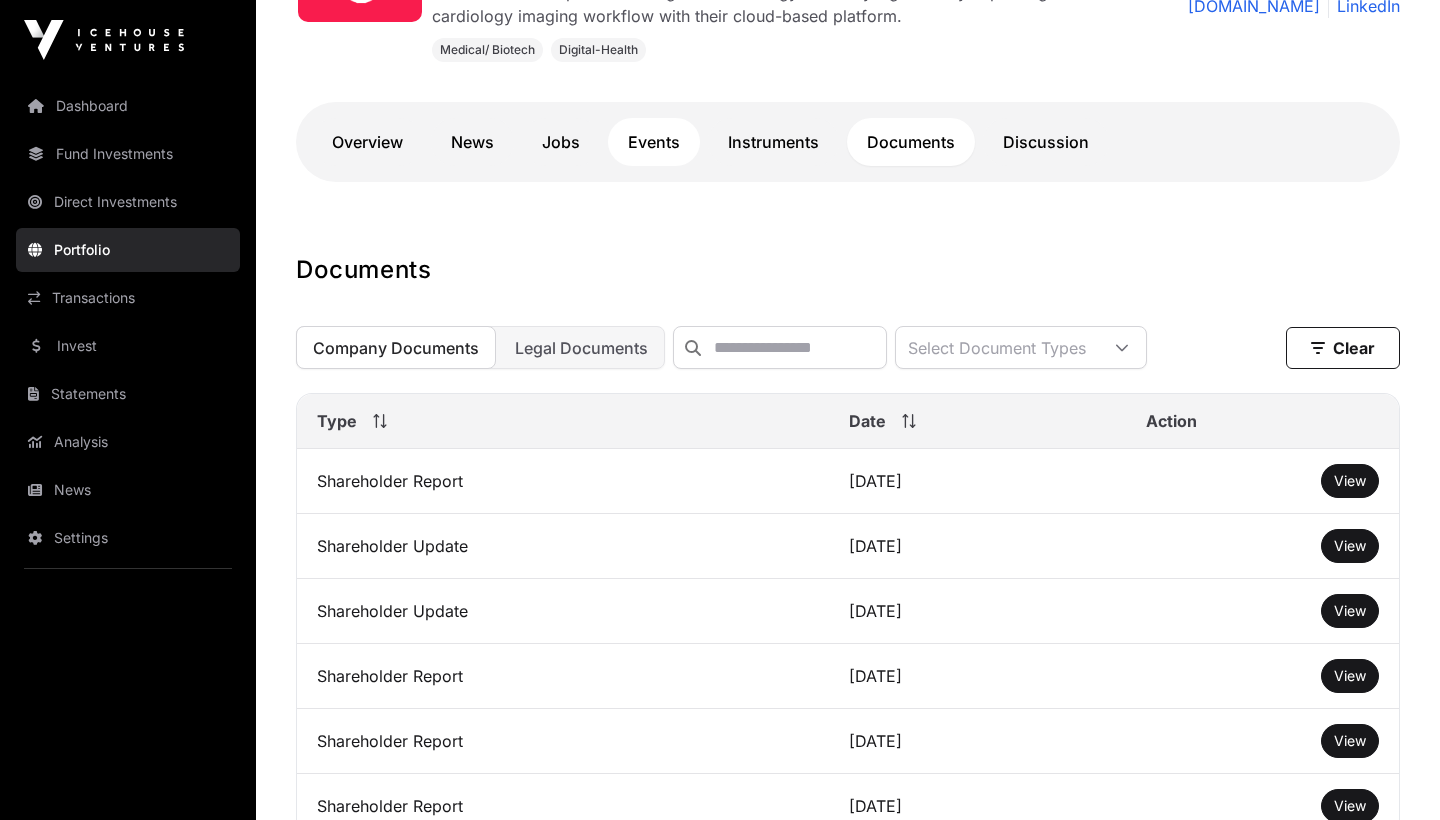 click on "Events" 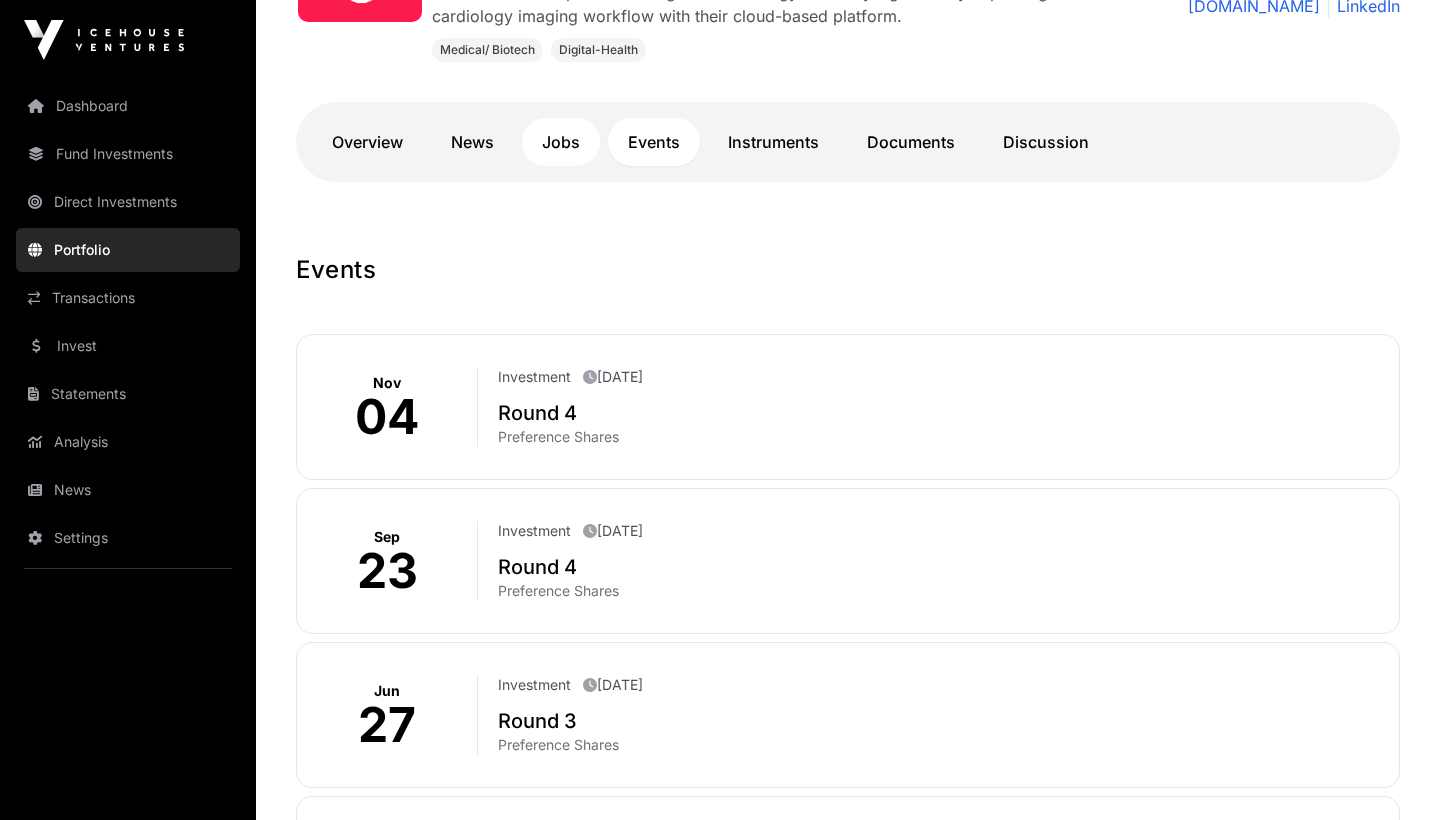 click on "Jobs" 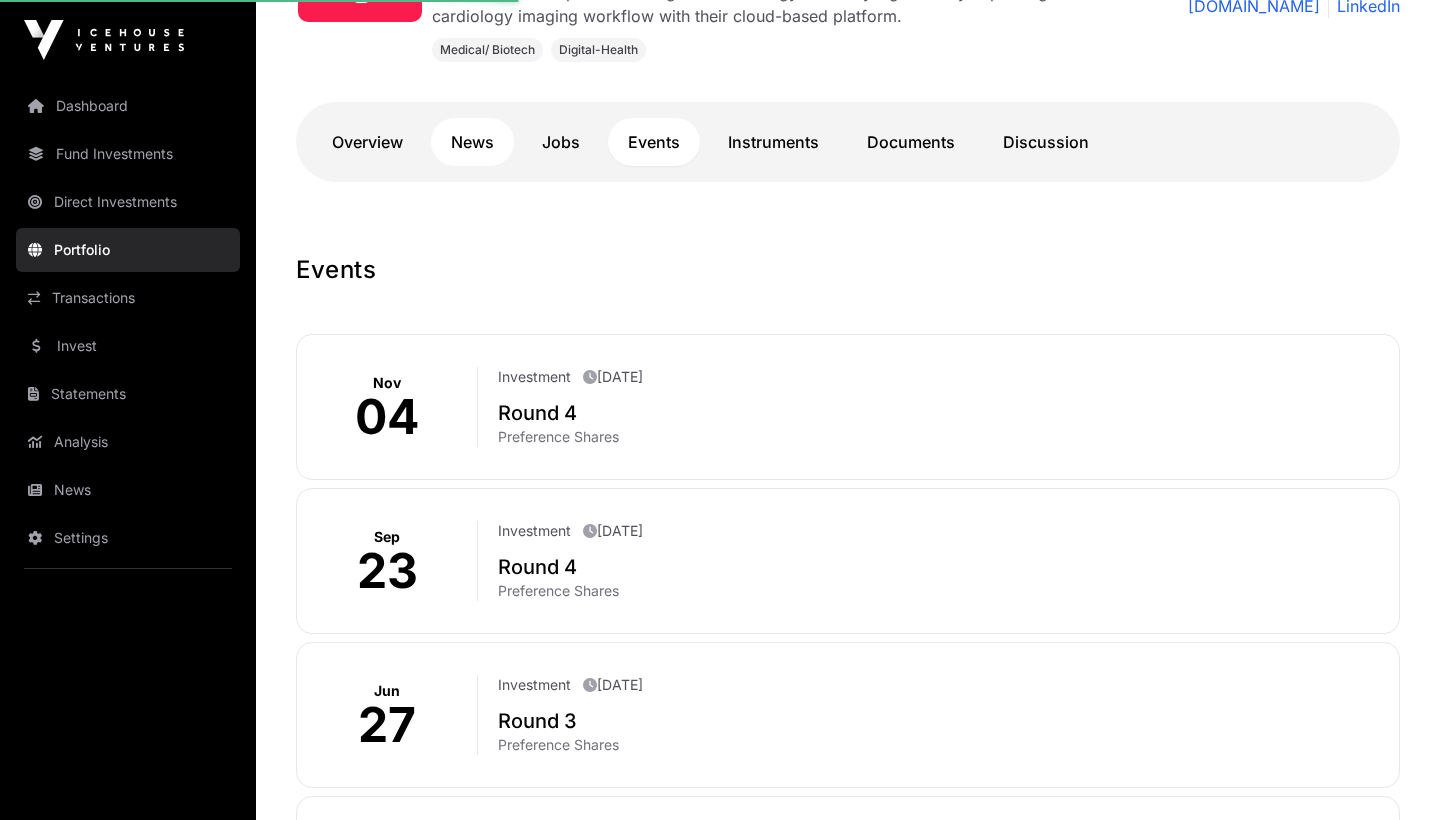 scroll, scrollTop: 139, scrollLeft: 0, axis: vertical 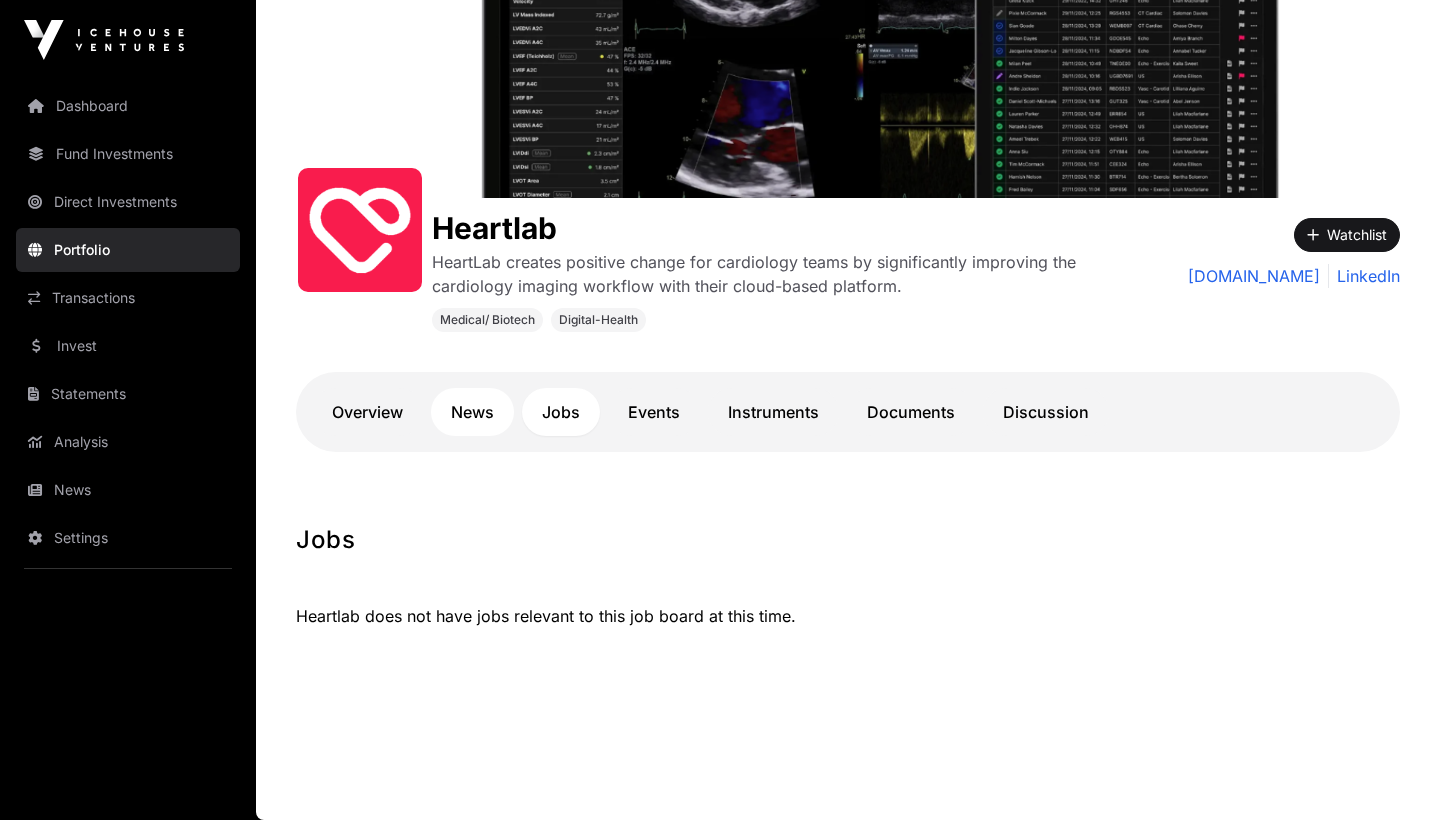 click on "News" 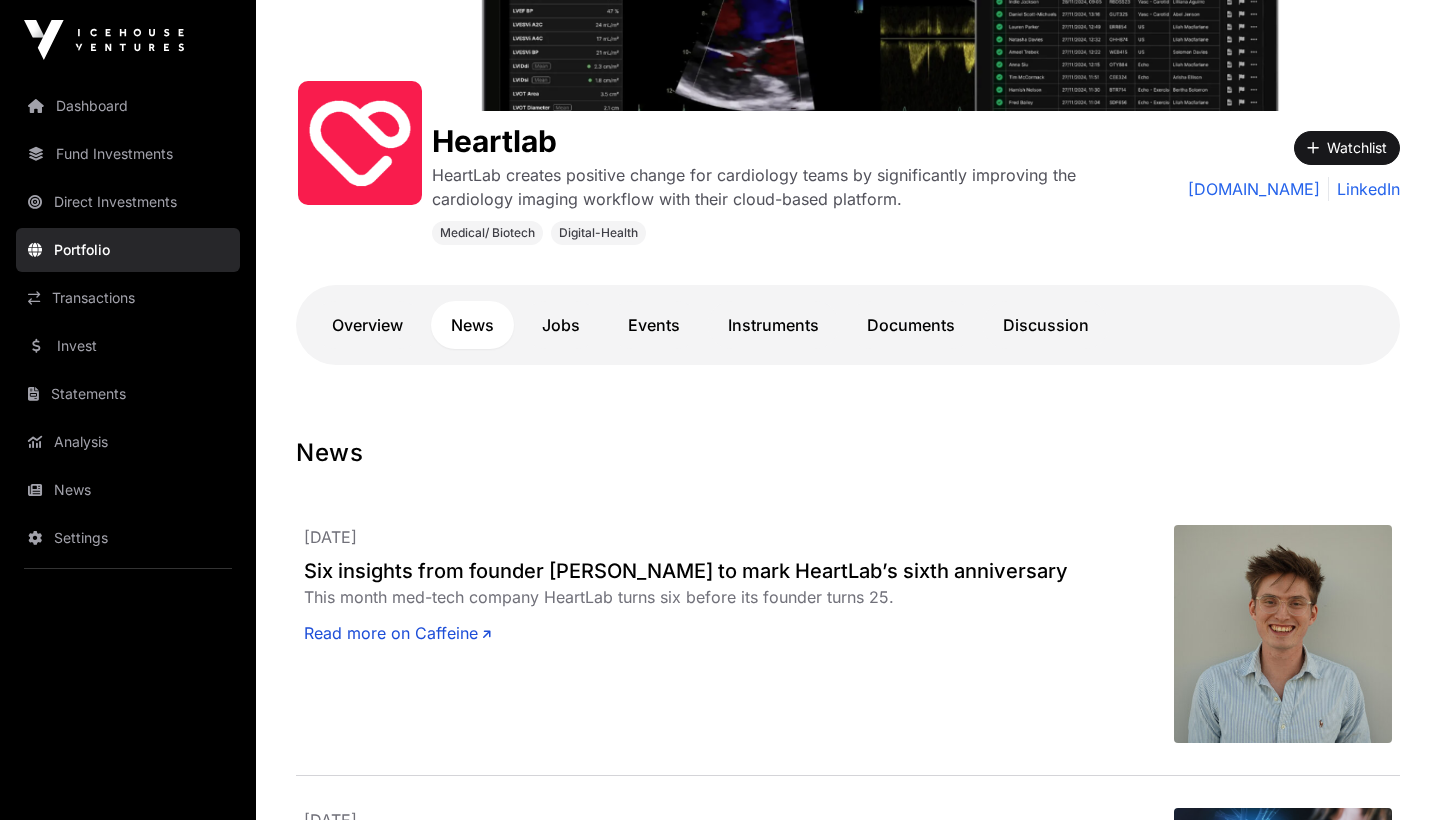 scroll, scrollTop: 441, scrollLeft: 0, axis: vertical 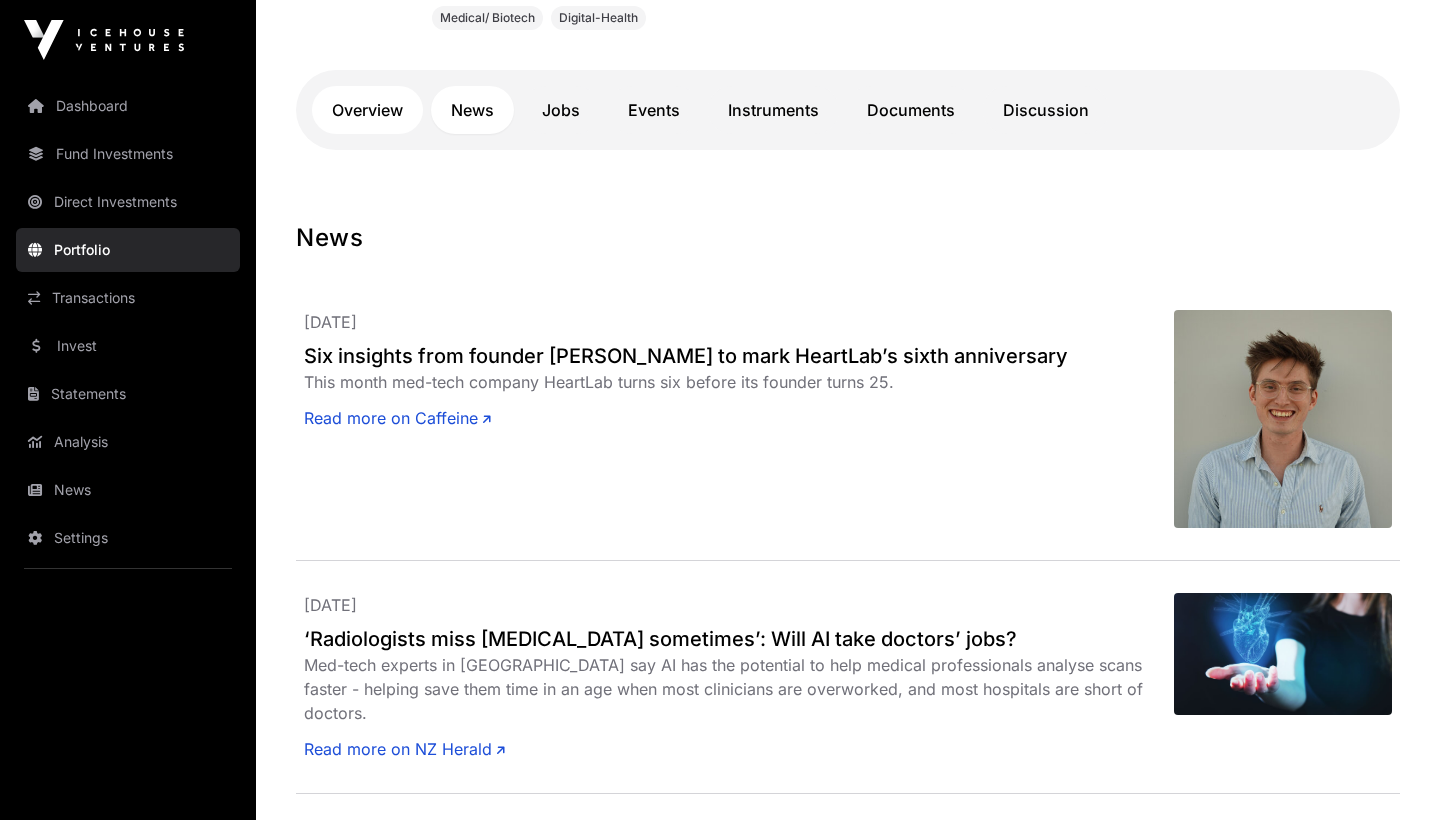 click on "Overview" 